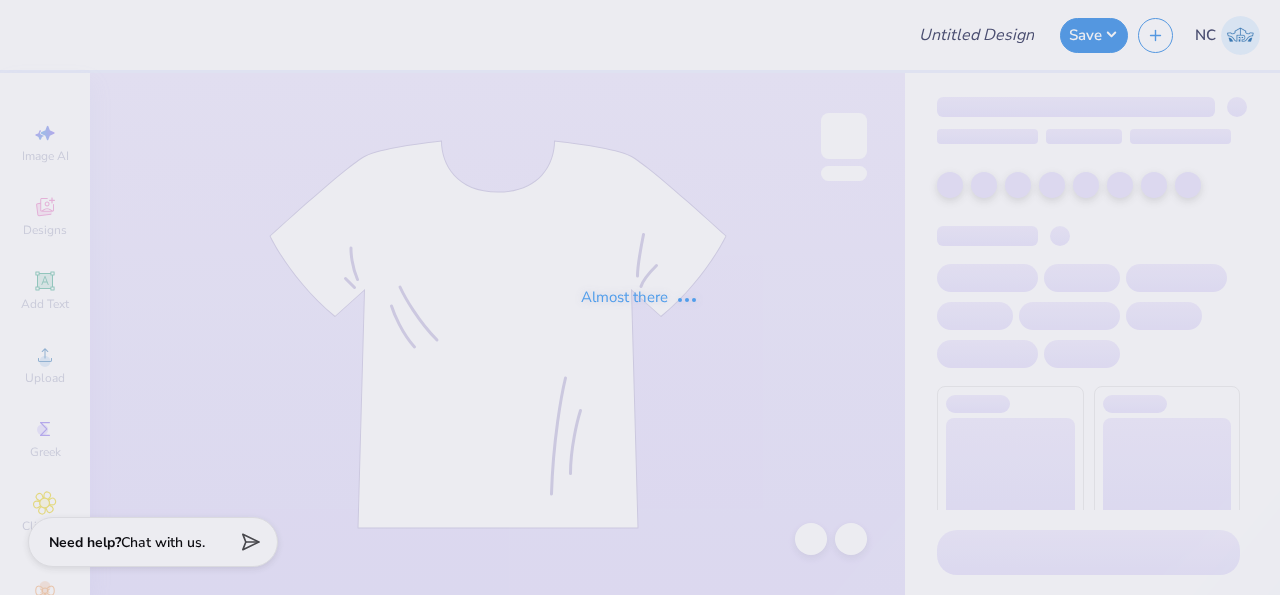 type on "Du Shop" 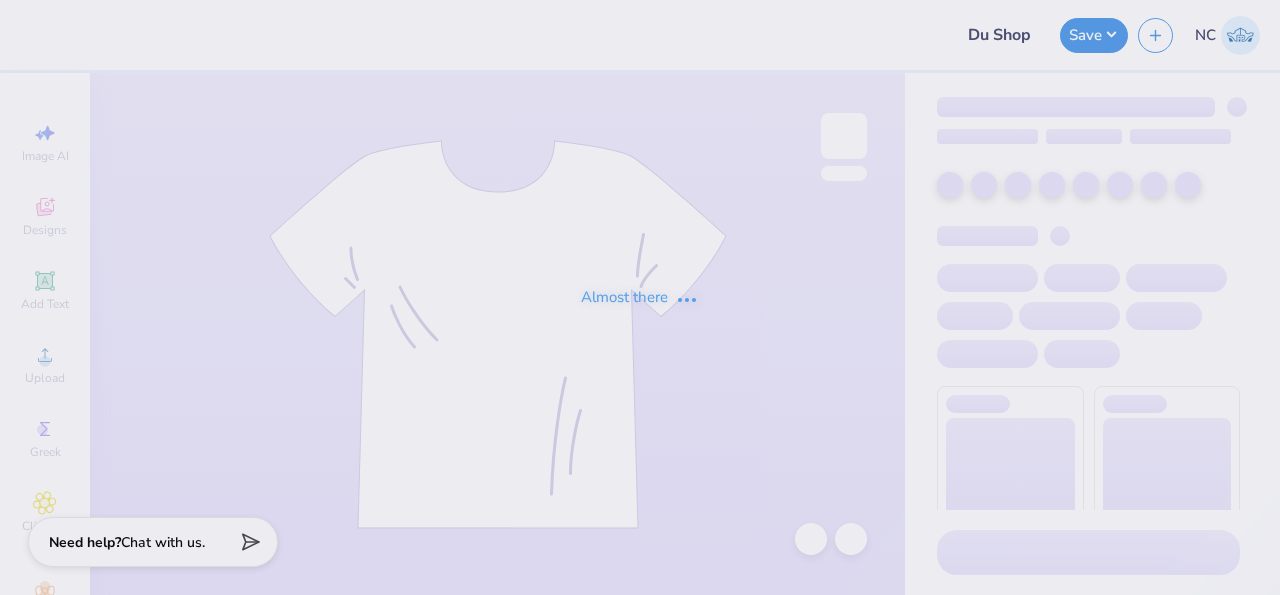 scroll, scrollTop: 0, scrollLeft: 0, axis: both 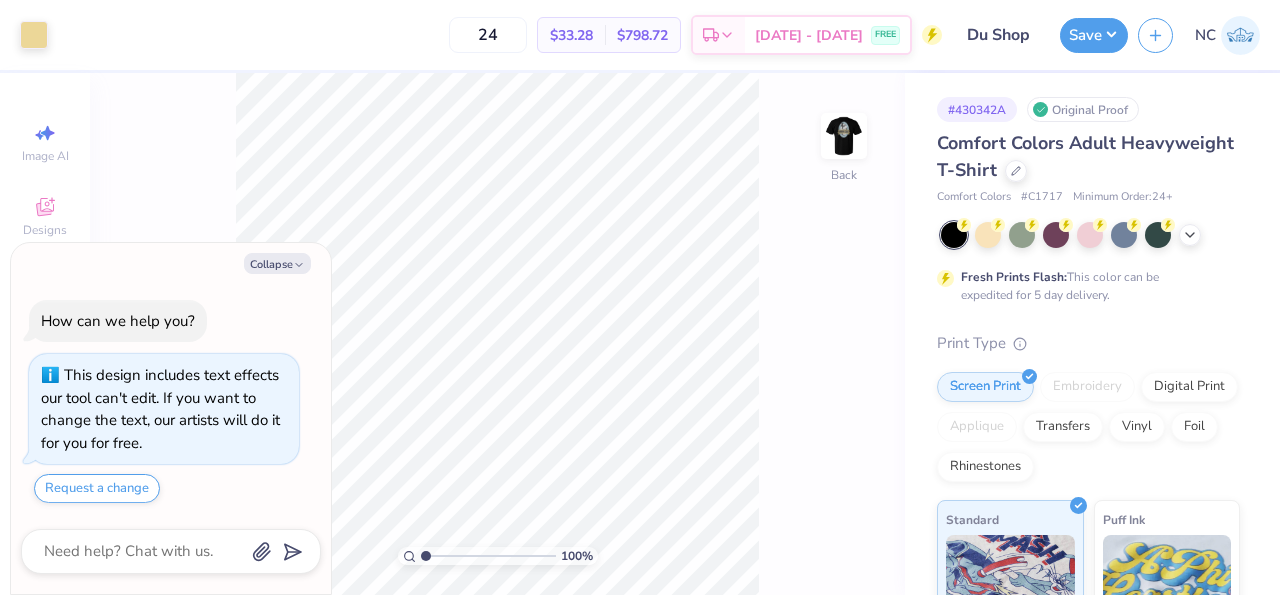 click on "100  % Back" at bounding box center [497, 334] 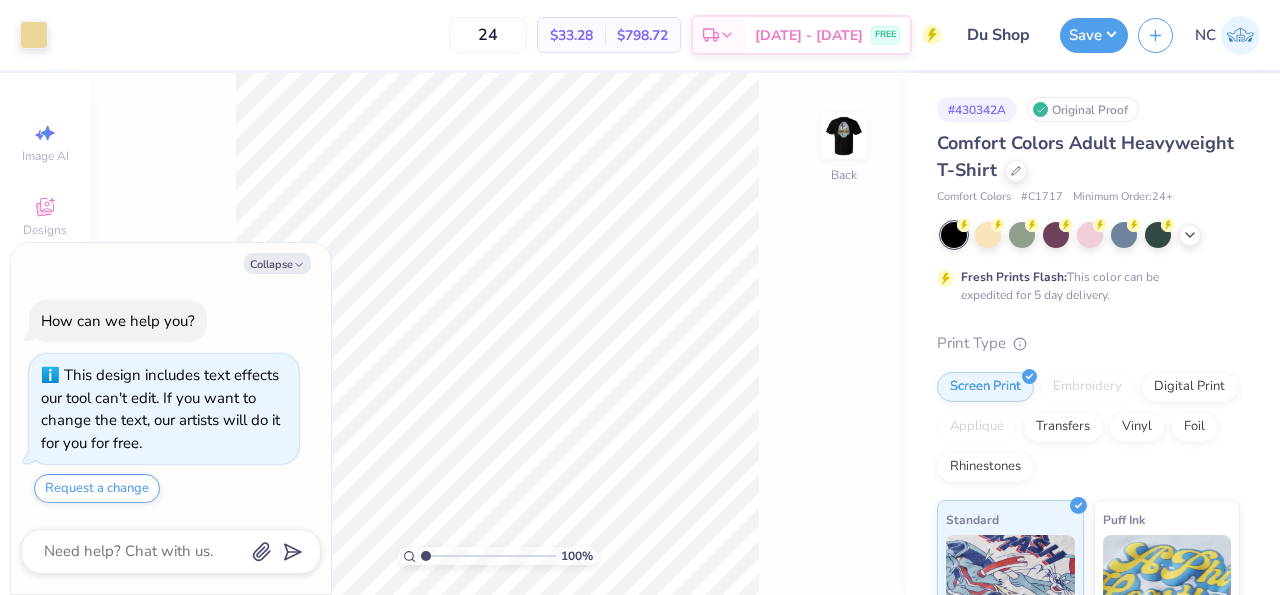 type on "x" 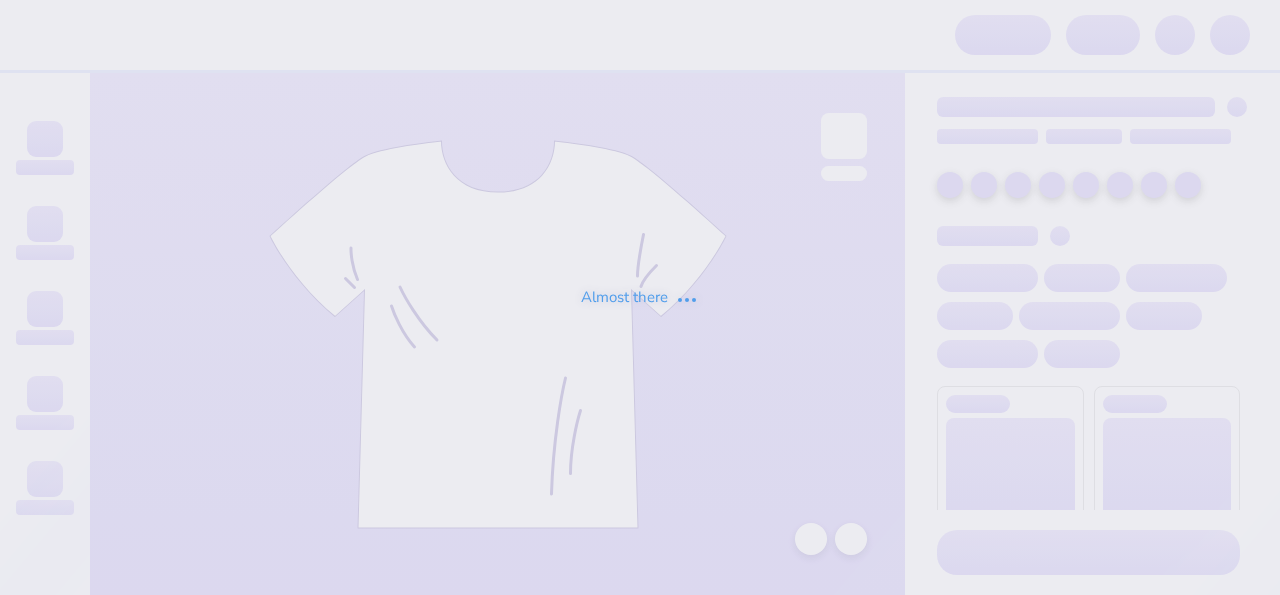 scroll, scrollTop: 0, scrollLeft: 0, axis: both 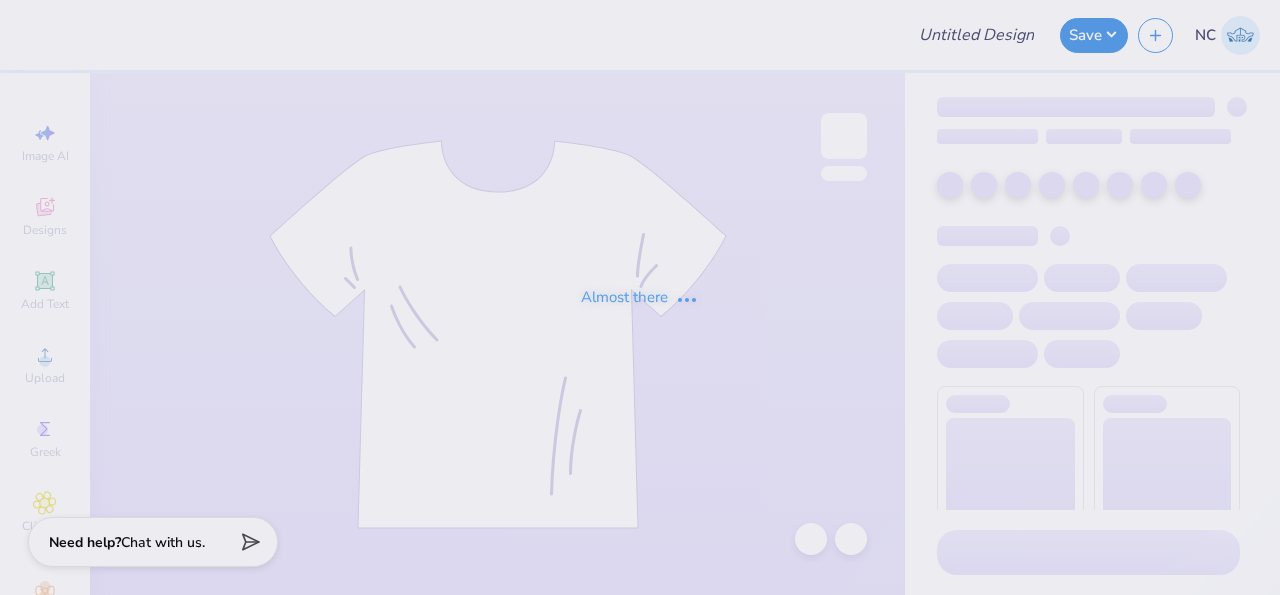 type on "Du Shop" 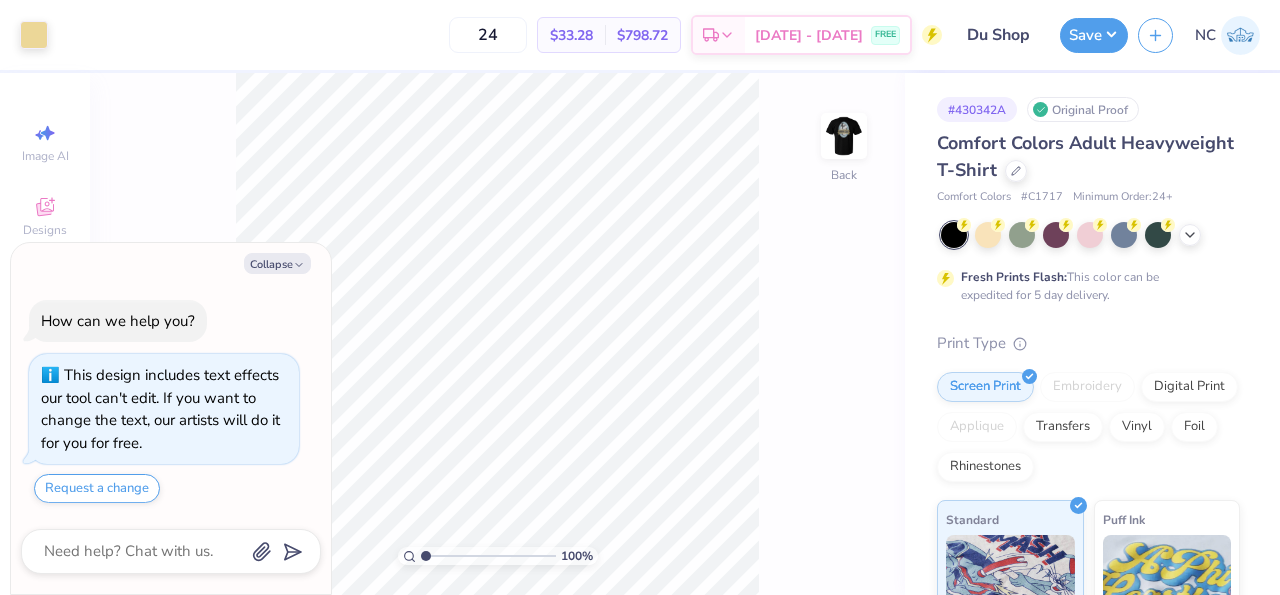 type on "x" 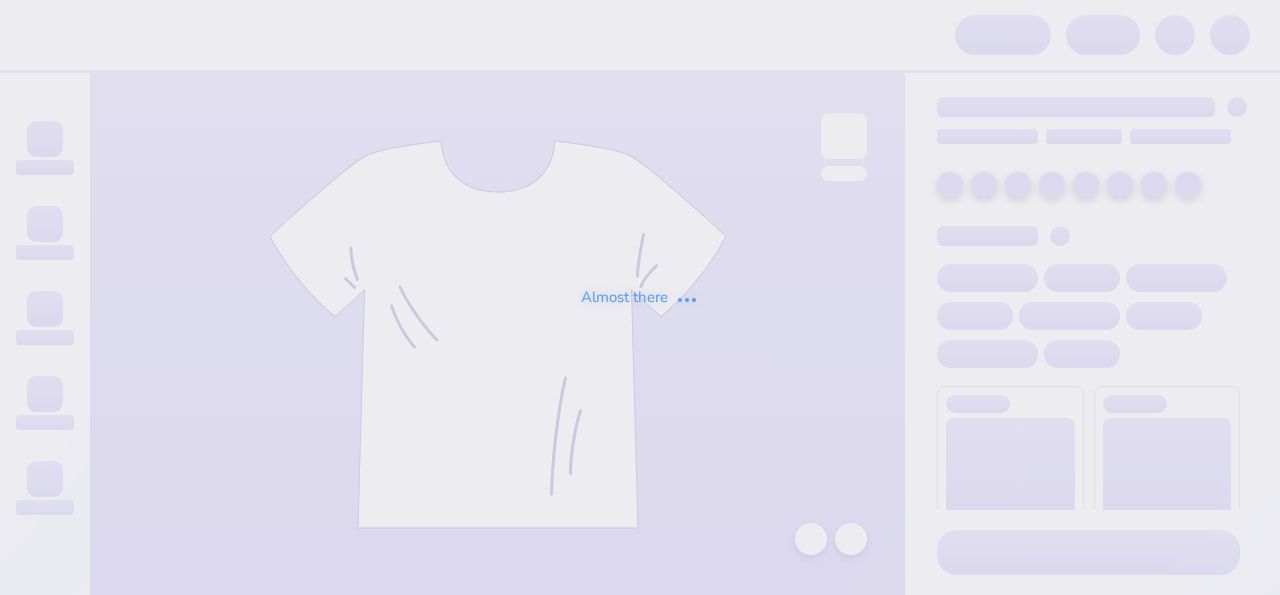 scroll, scrollTop: 0, scrollLeft: 0, axis: both 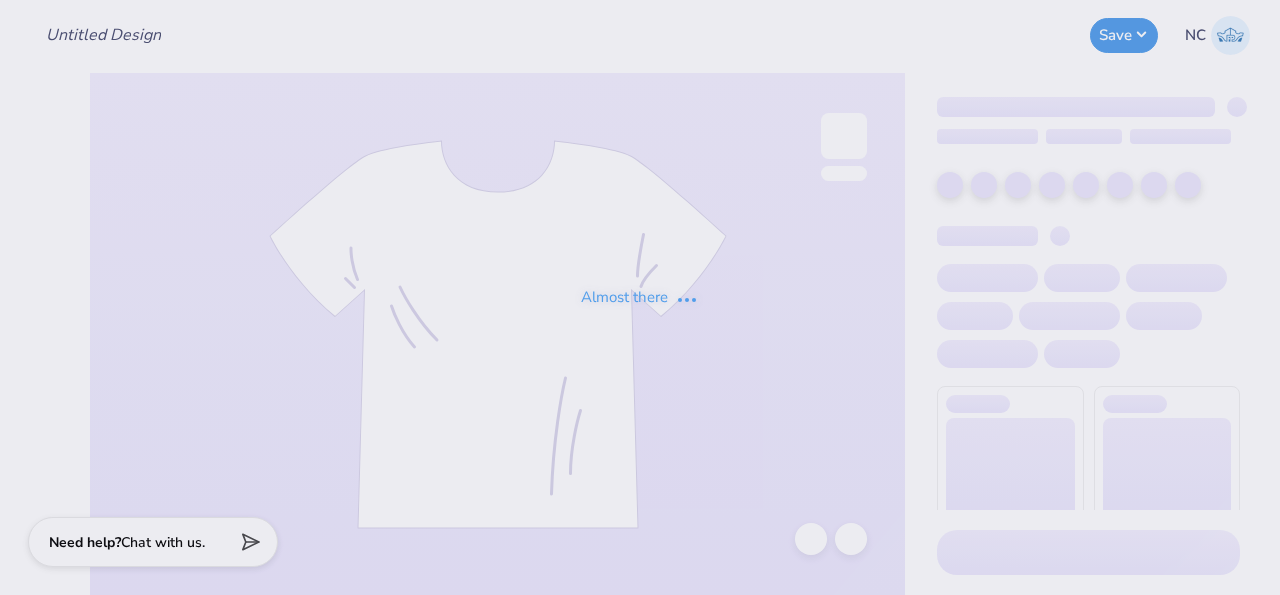type on "Du Shop" 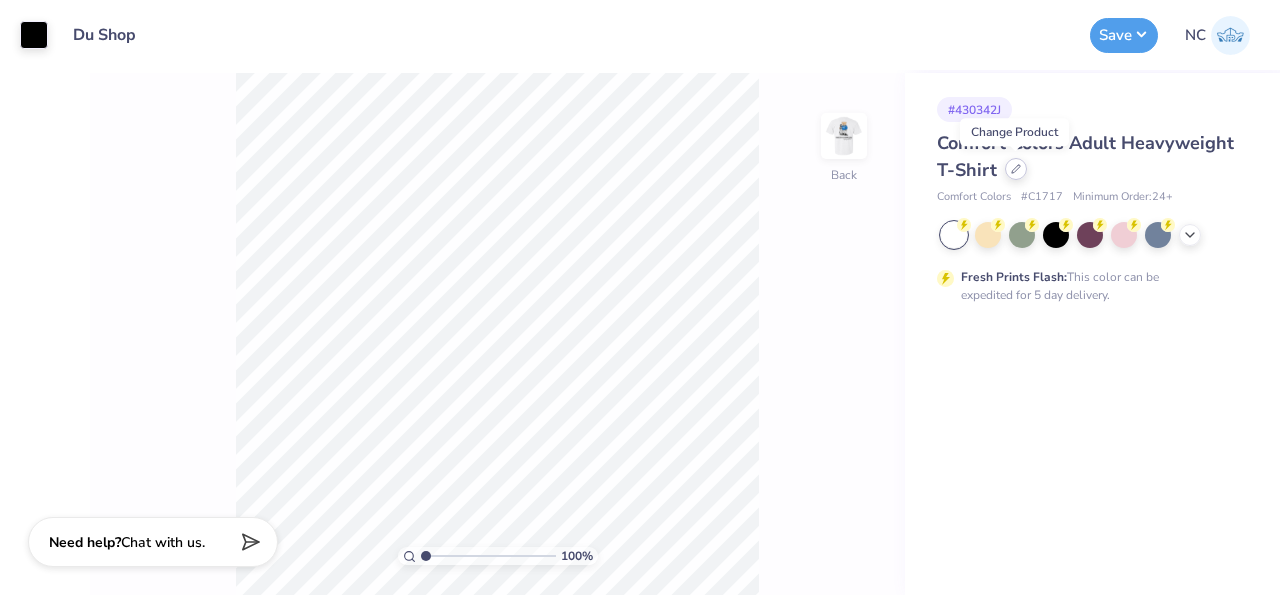 click at bounding box center (1016, 169) 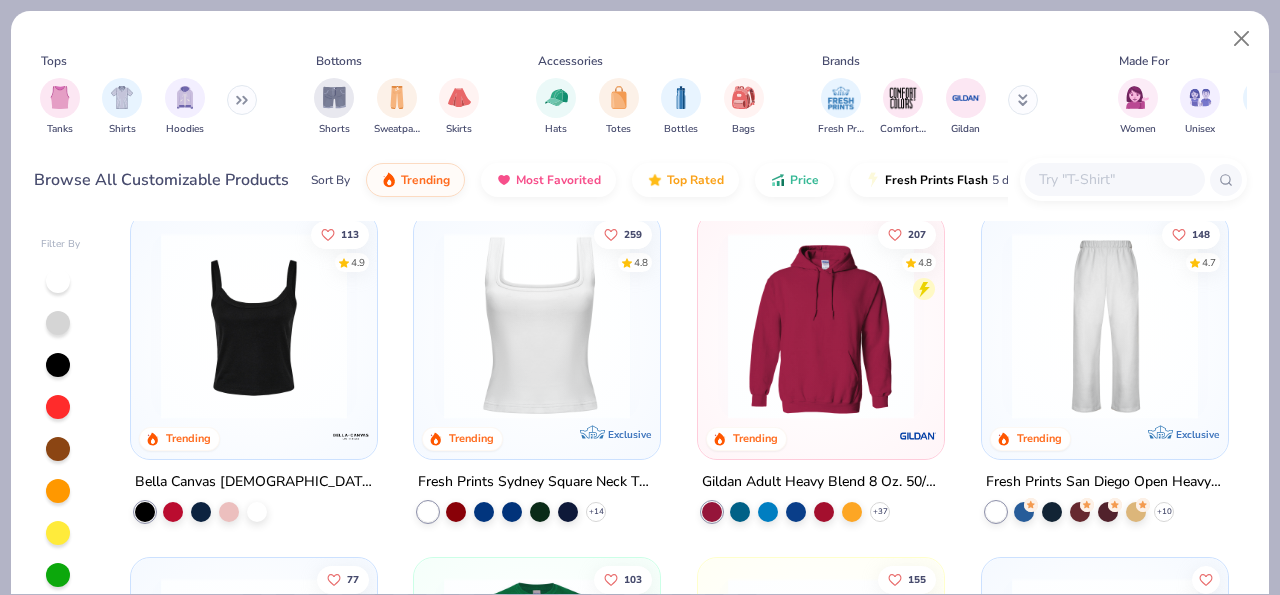 scroll, scrollTop: 335, scrollLeft: 0, axis: vertical 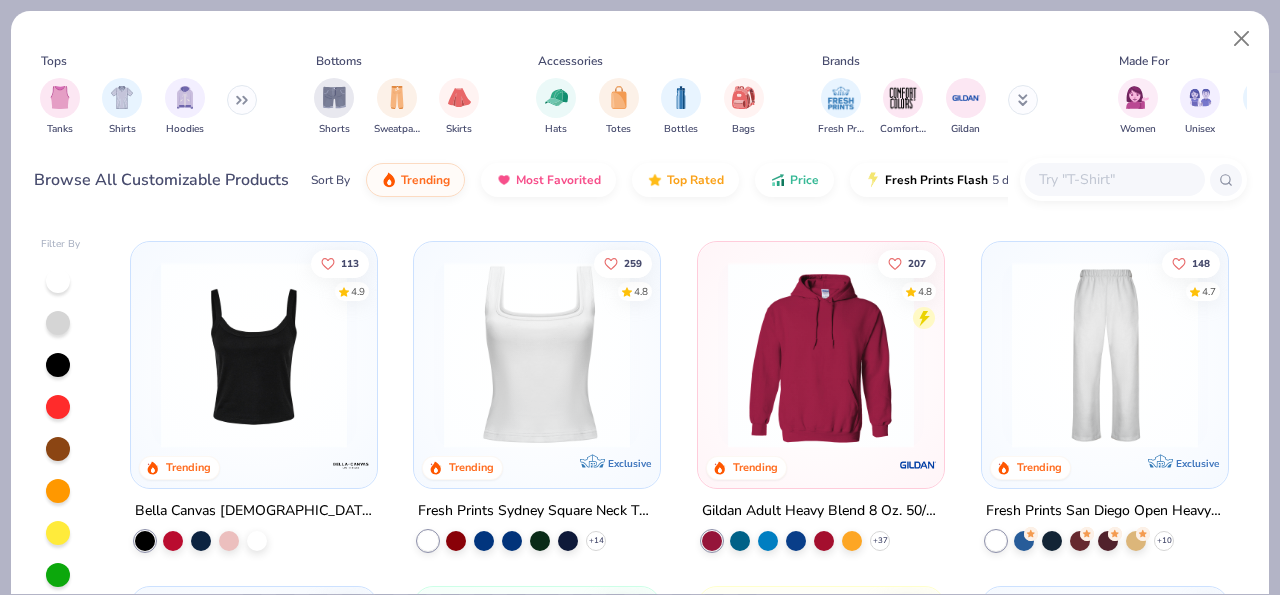 click at bounding box center [821, 355] 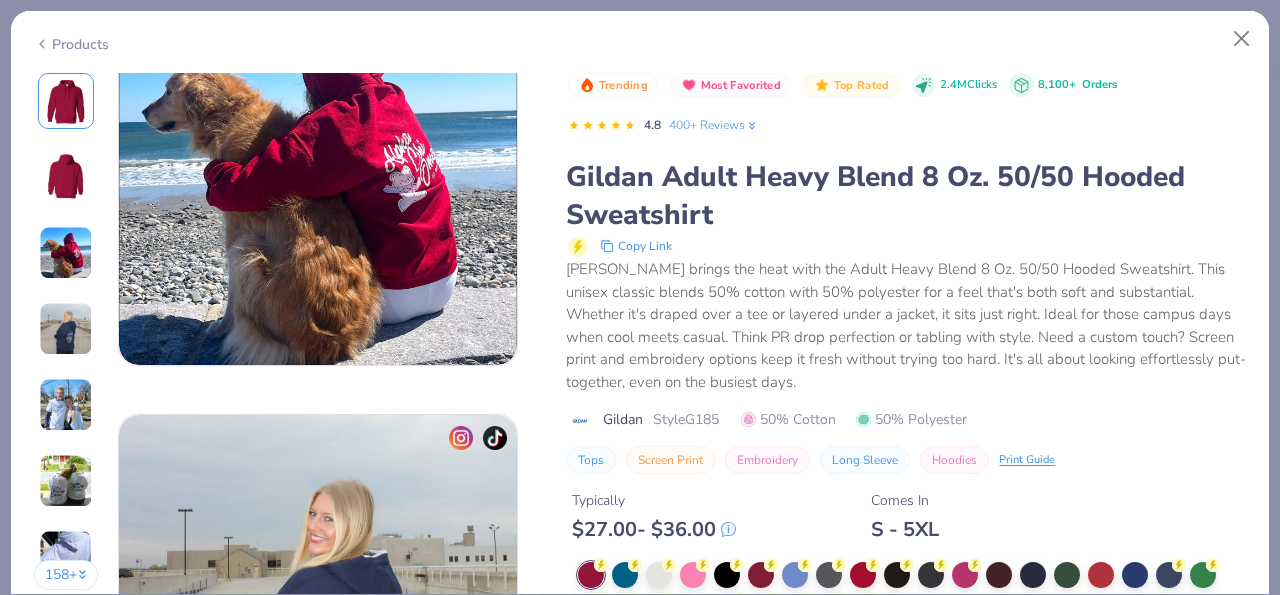 scroll, scrollTop: 2404, scrollLeft: 0, axis: vertical 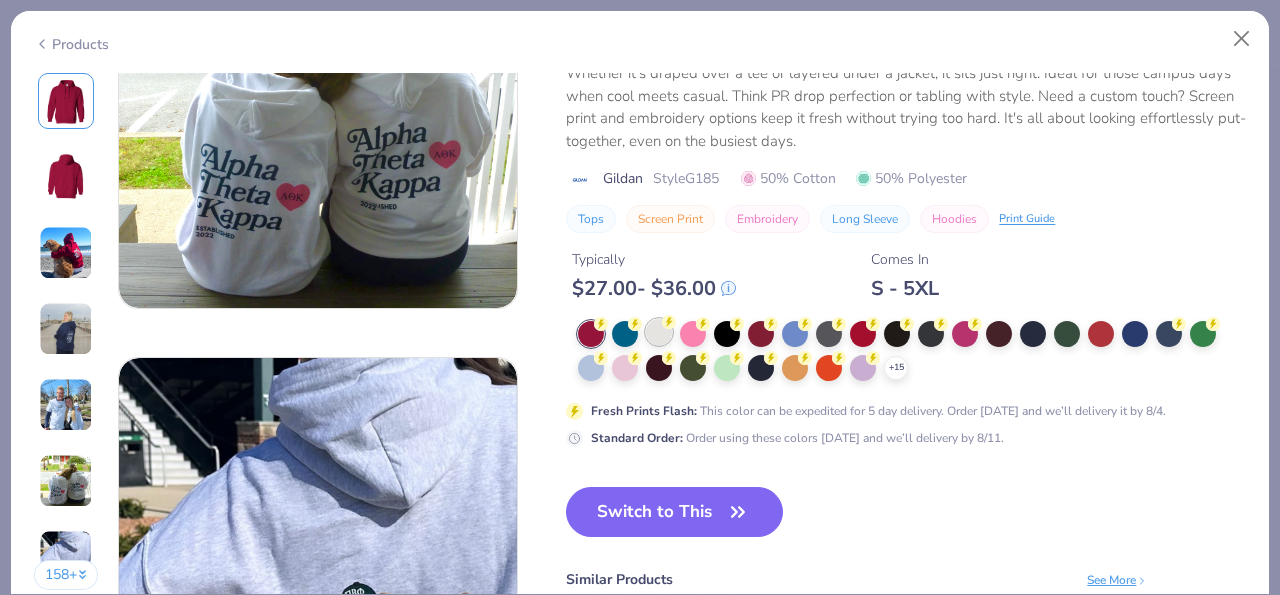 click at bounding box center [659, 332] 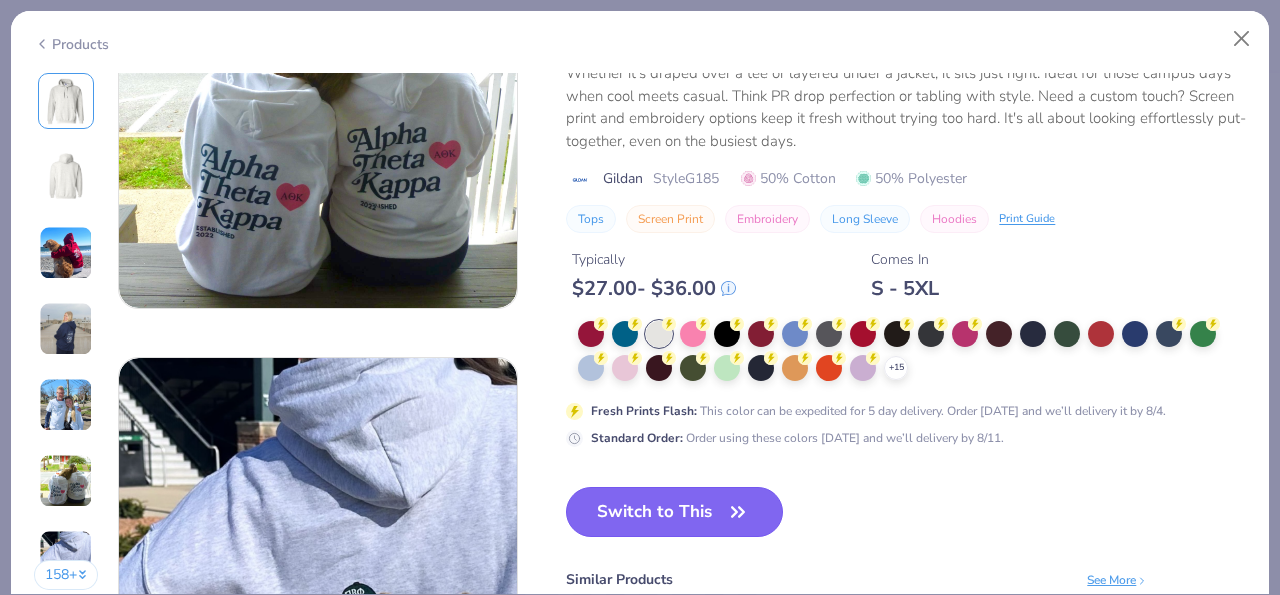 click on "Switch to This" at bounding box center (674, 512) 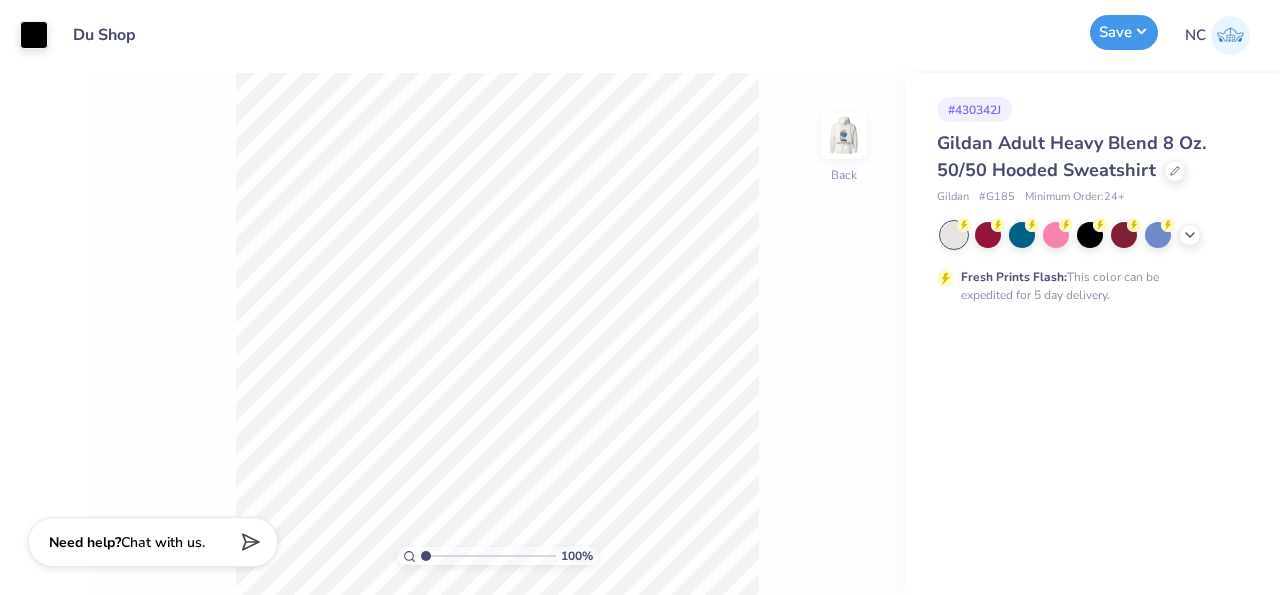 click on "Save" at bounding box center (1124, 32) 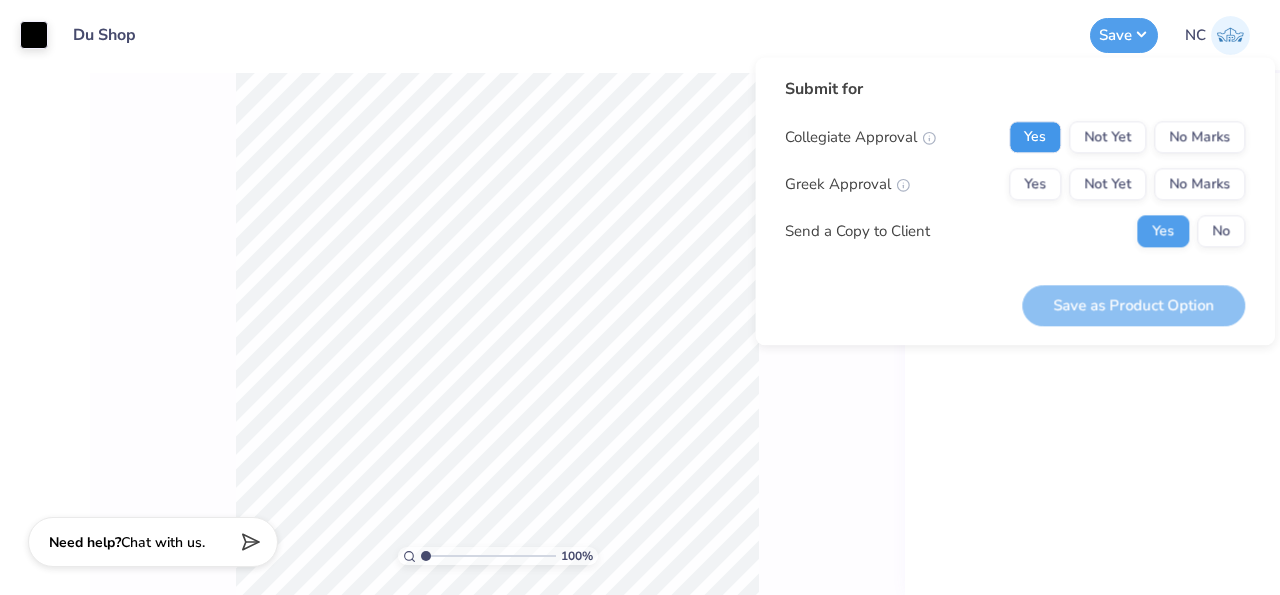 click on "Yes" at bounding box center (1035, 137) 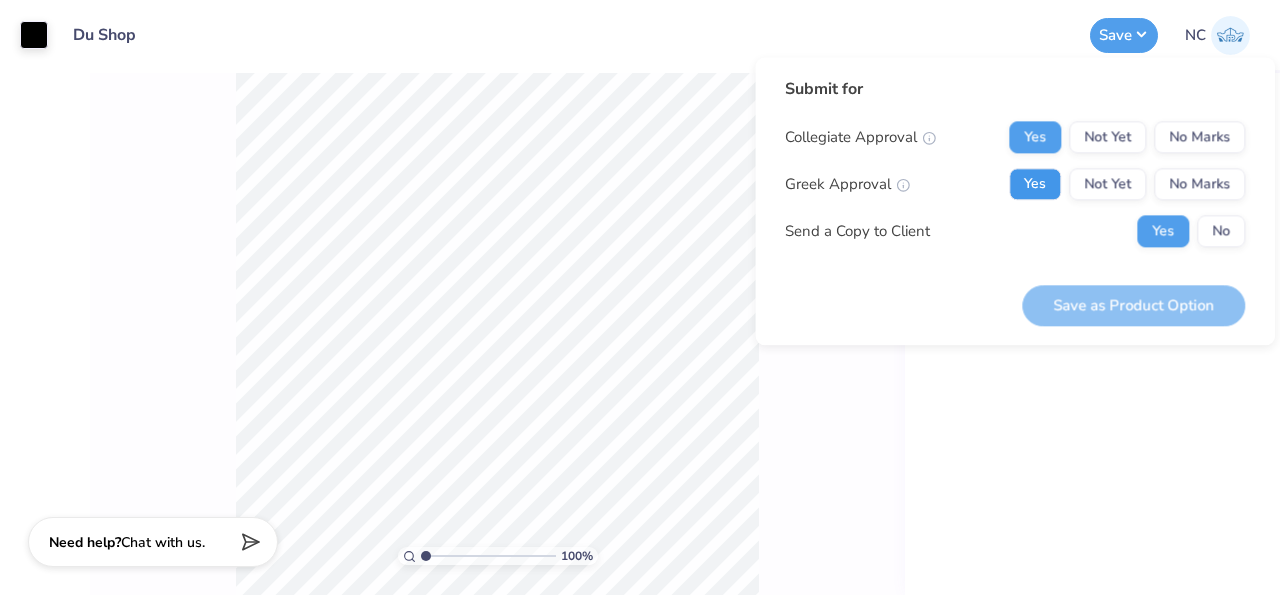 click on "Yes" at bounding box center (1035, 184) 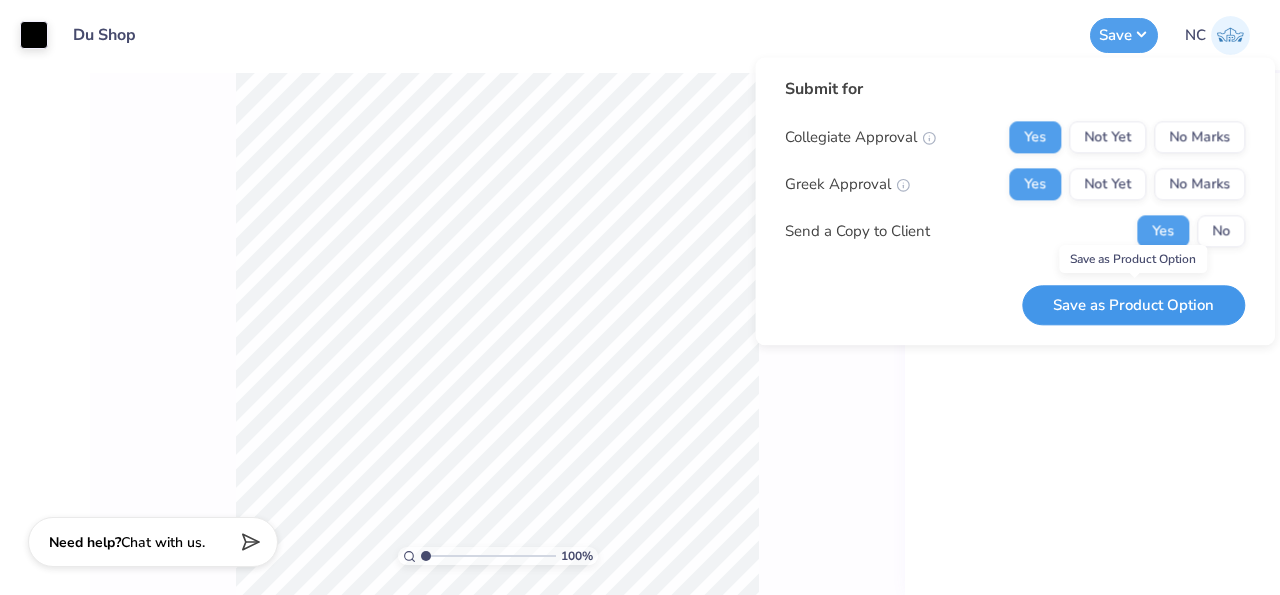 click on "Save as Product Option" at bounding box center [1133, 305] 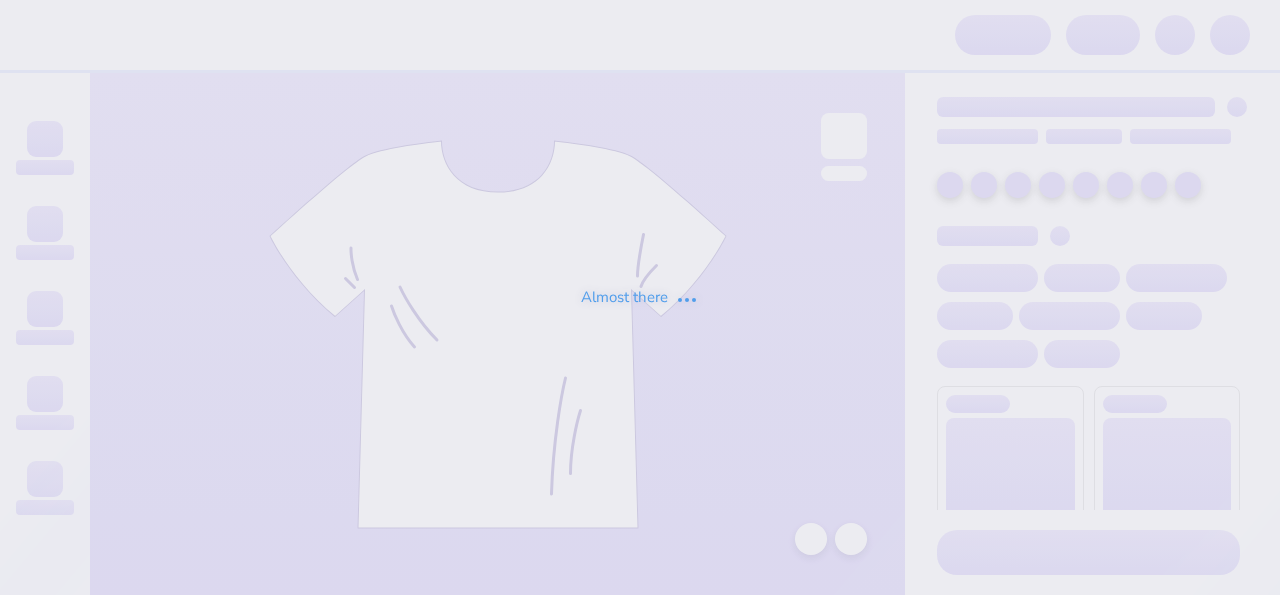 scroll, scrollTop: 0, scrollLeft: 0, axis: both 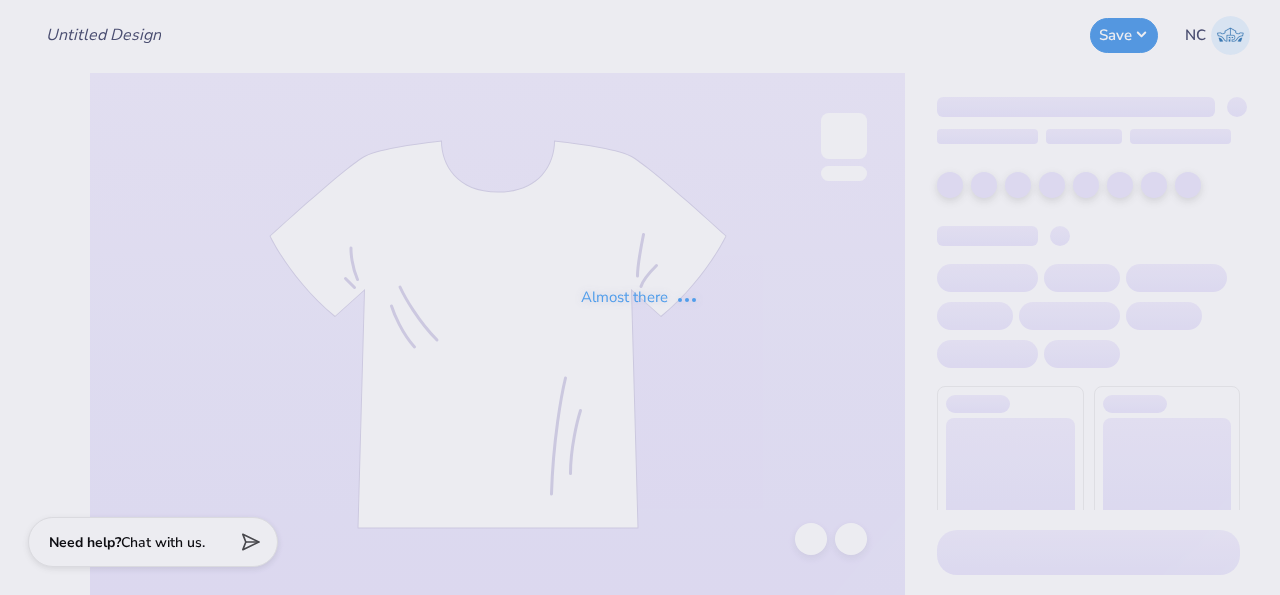 type on "Du Shop" 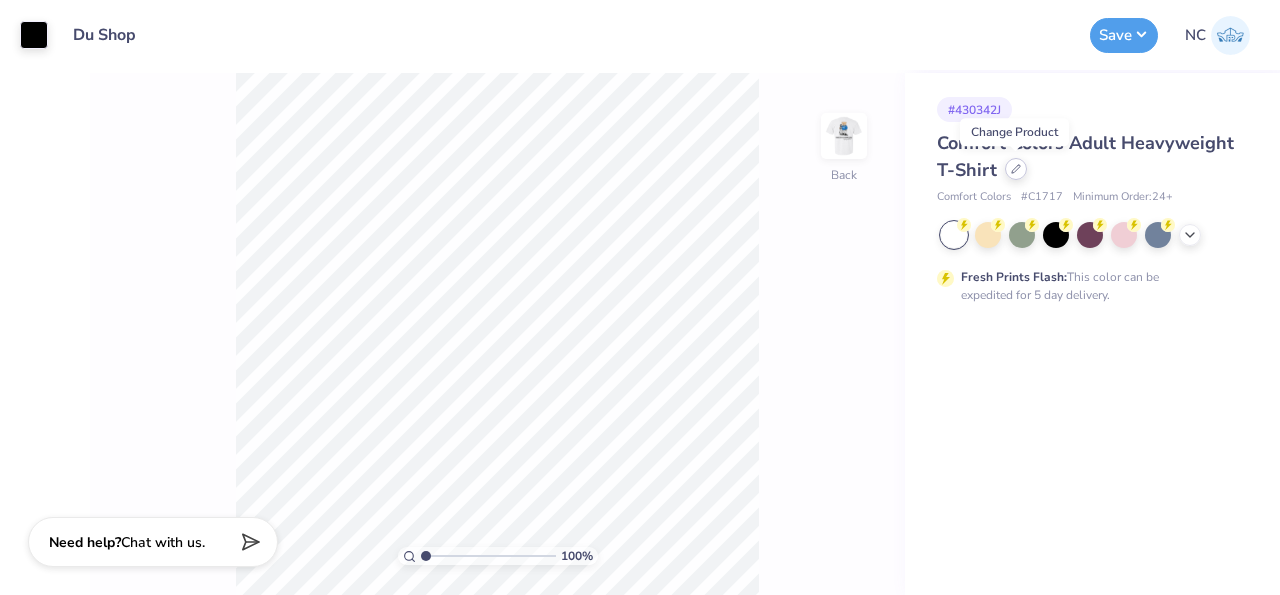 click 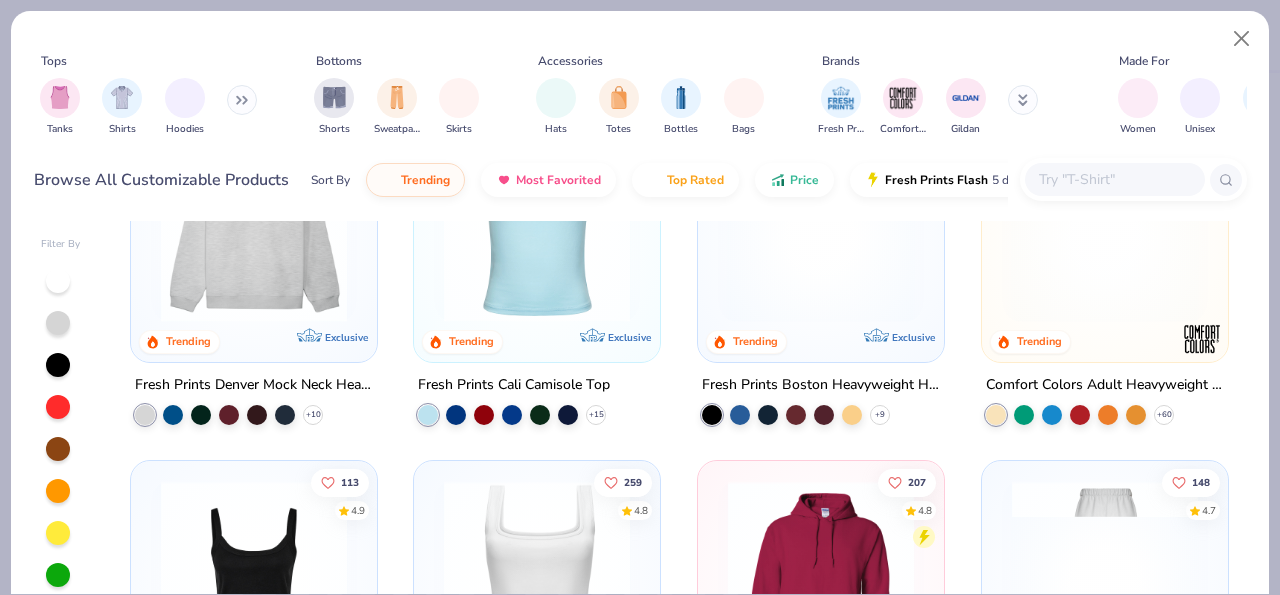 scroll, scrollTop: 44, scrollLeft: 0, axis: vertical 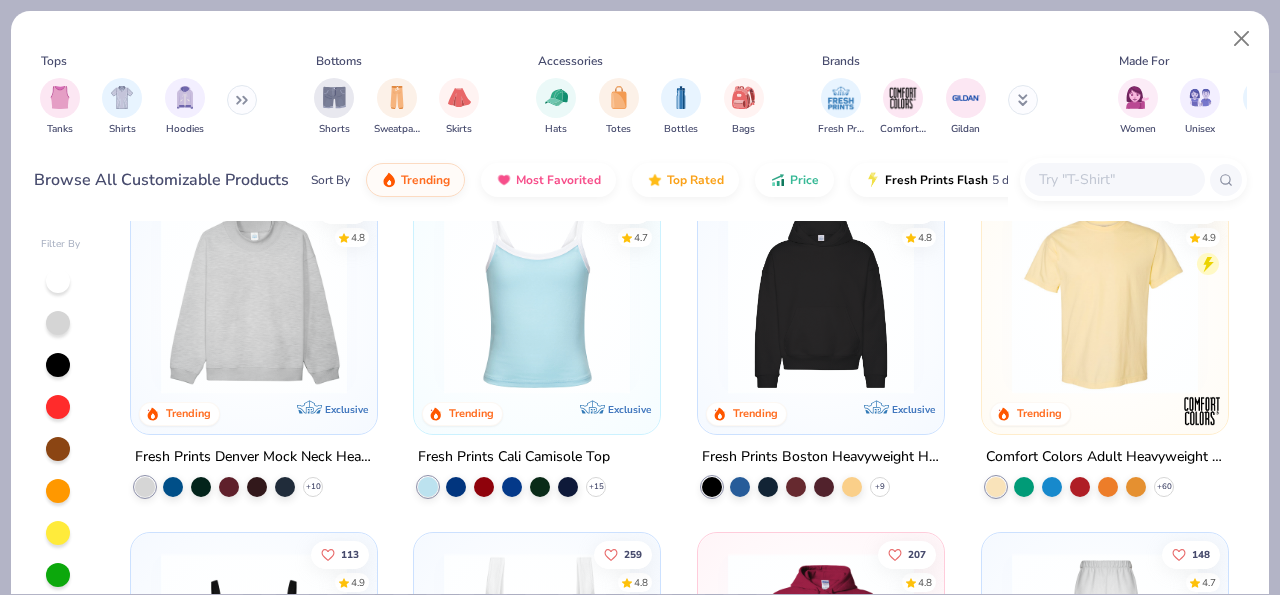 click at bounding box center [1133, 179] 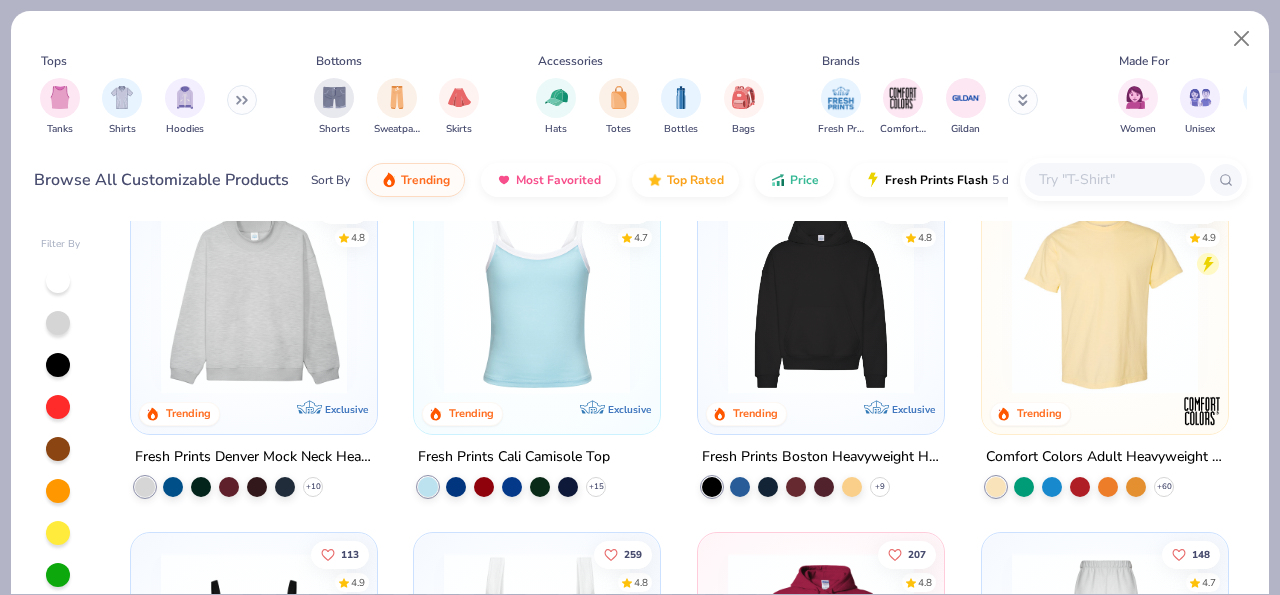 click at bounding box center [1114, 179] 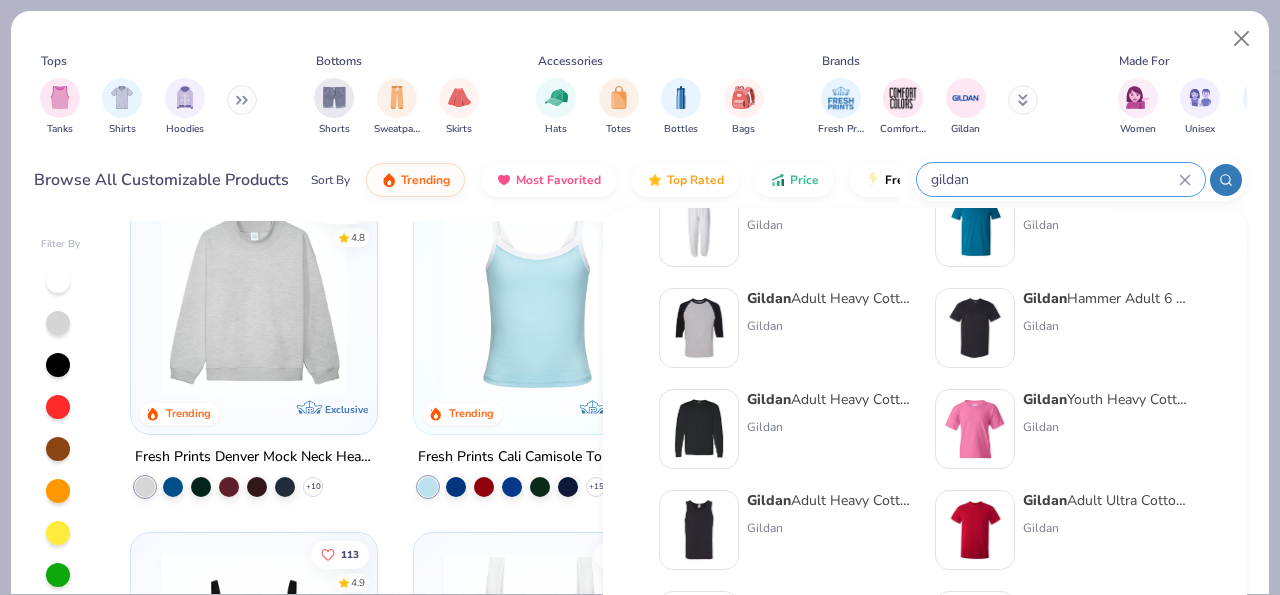 scroll, scrollTop: 461, scrollLeft: 0, axis: vertical 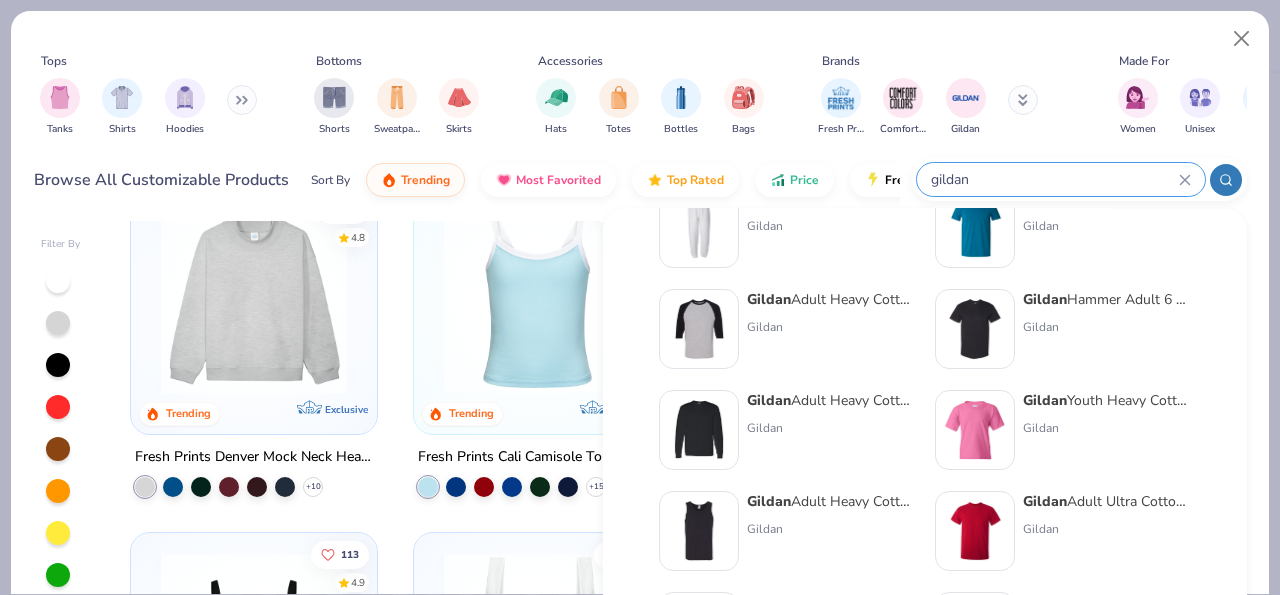 type on "gildan" 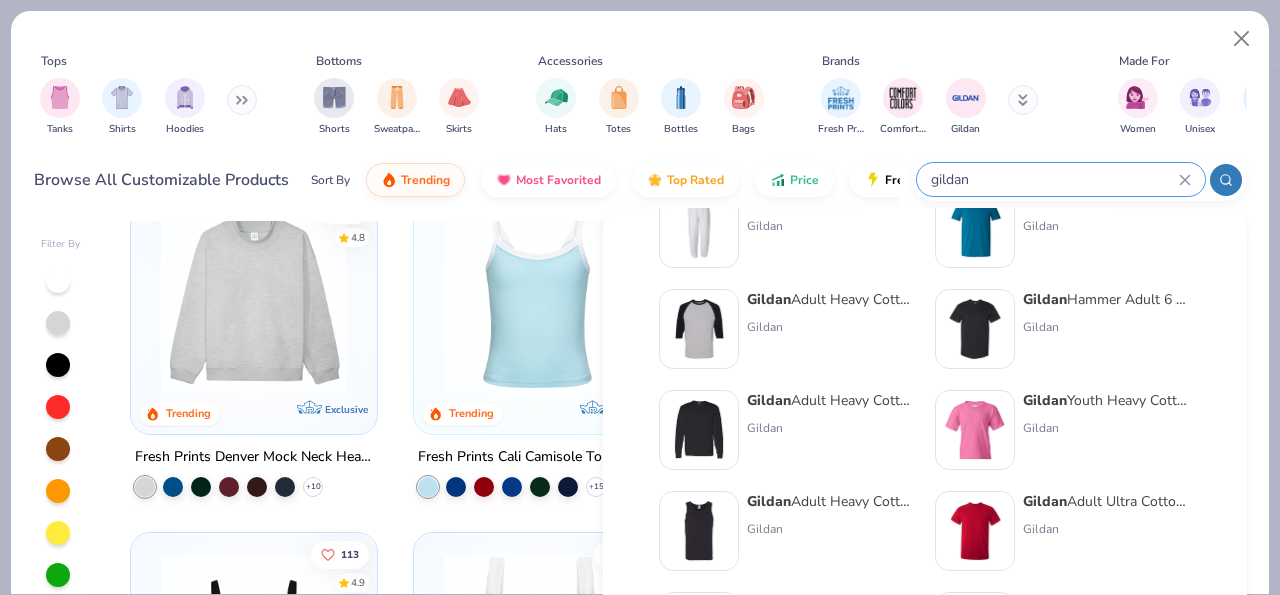 click on "Gildan  Adult Heavy Cotton 5.3 Oz. Long-Sleeve T-Shirt" at bounding box center [831, 400] 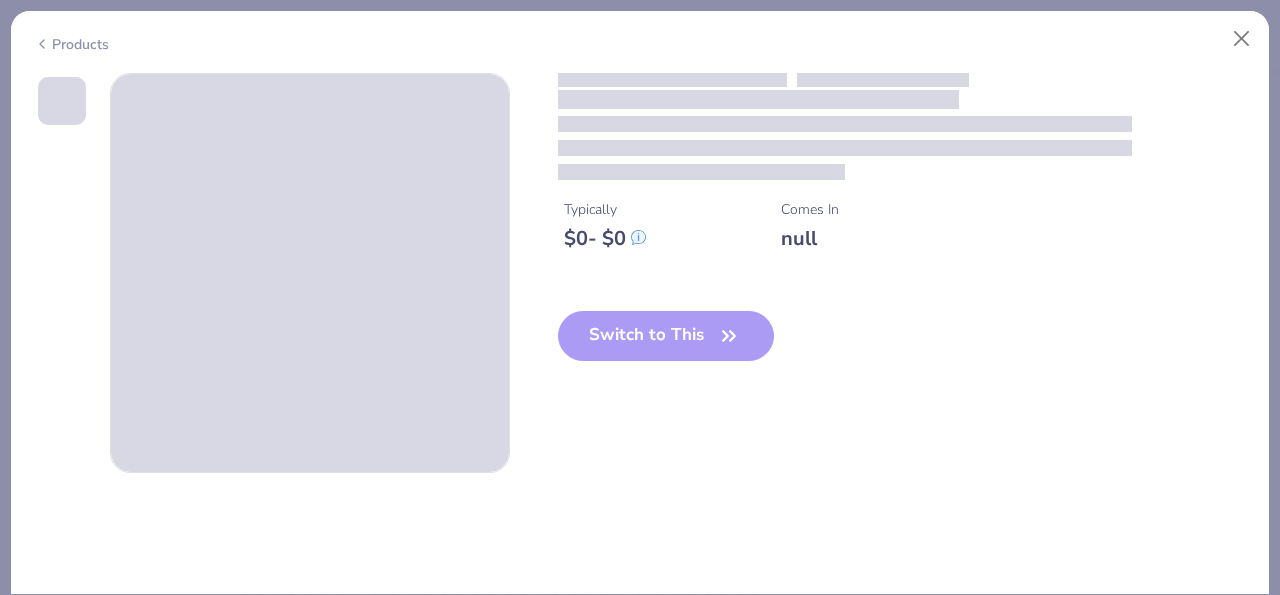 type 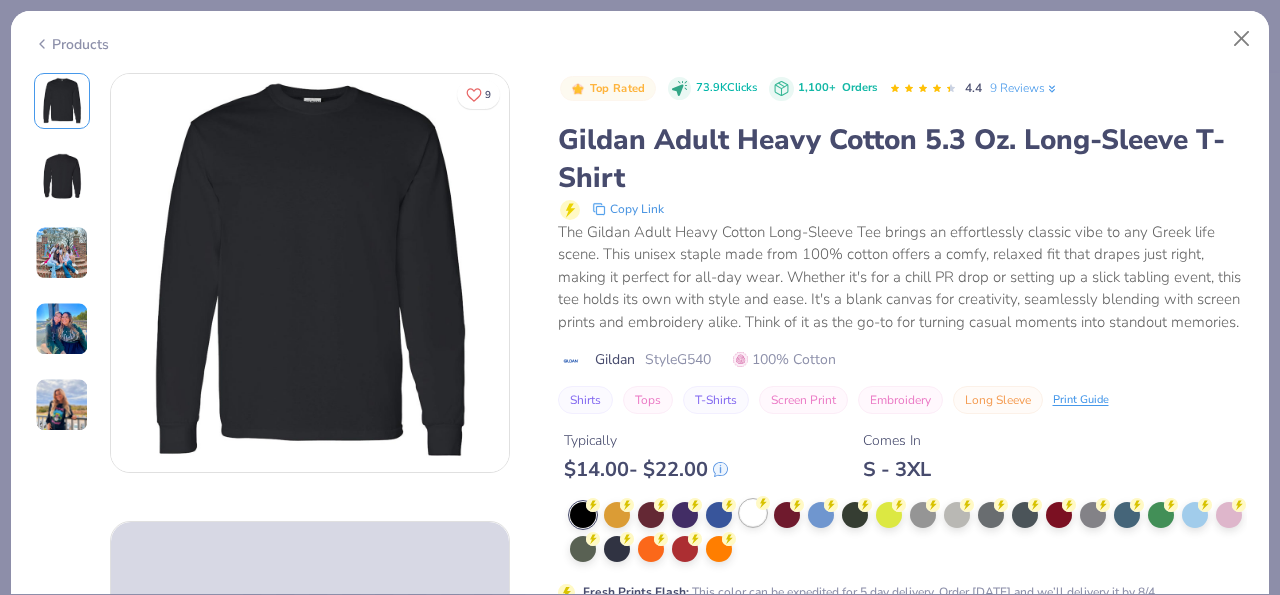 scroll, scrollTop: 116, scrollLeft: 0, axis: vertical 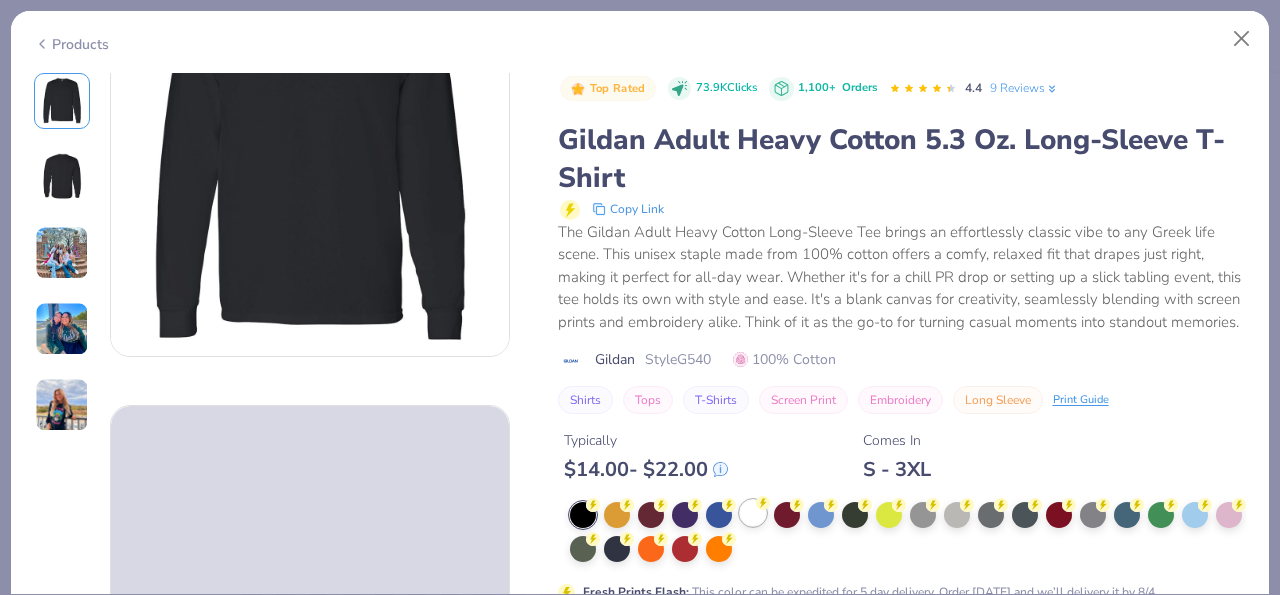 click at bounding box center [753, 513] 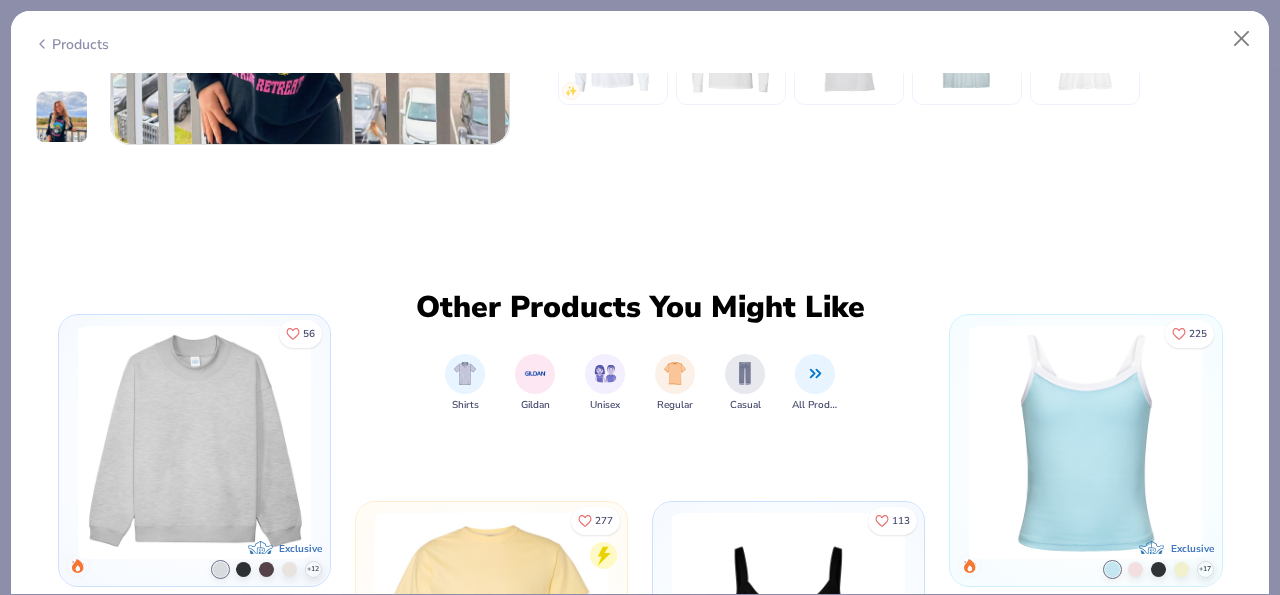 scroll, scrollTop: 1726, scrollLeft: 0, axis: vertical 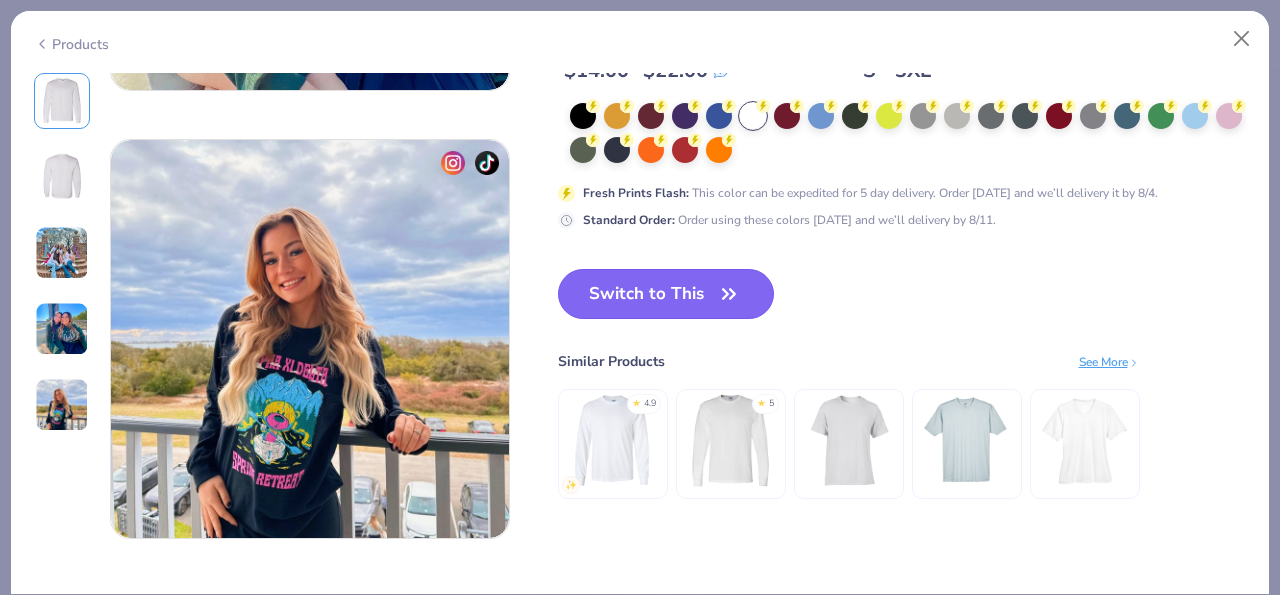 click on "Switch to This" at bounding box center [666, 294] 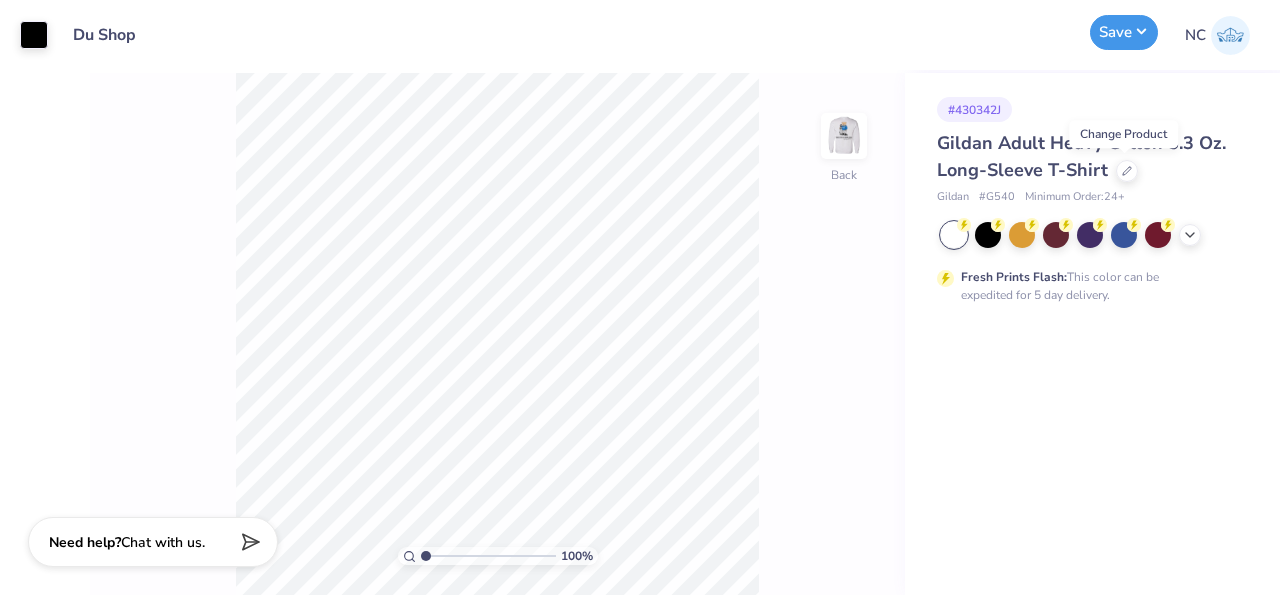 click on "Save" at bounding box center [1124, 32] 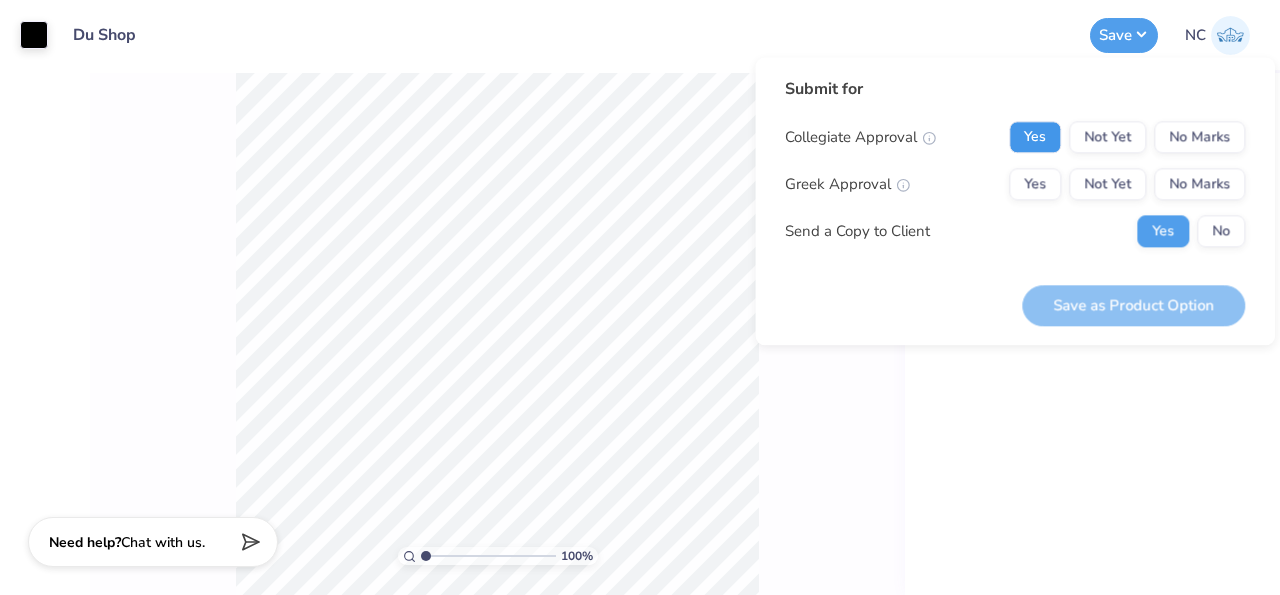 click on "Yes" at bounding box center (1035, 137) 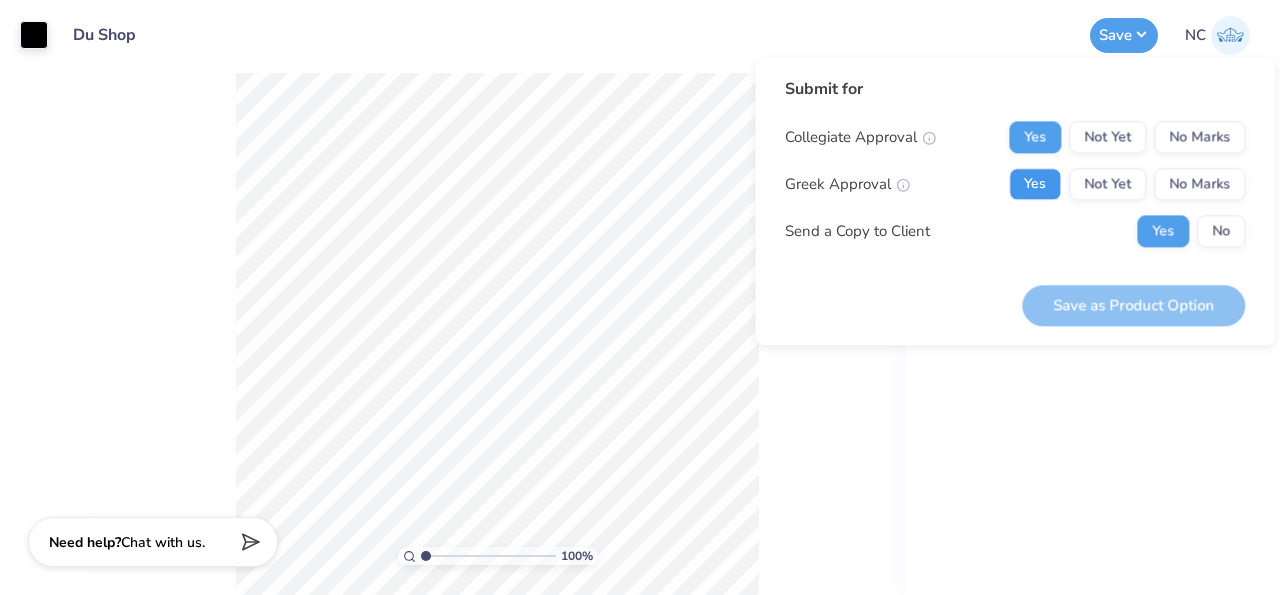 click on "Yes" at bounding box center [1035, 184] 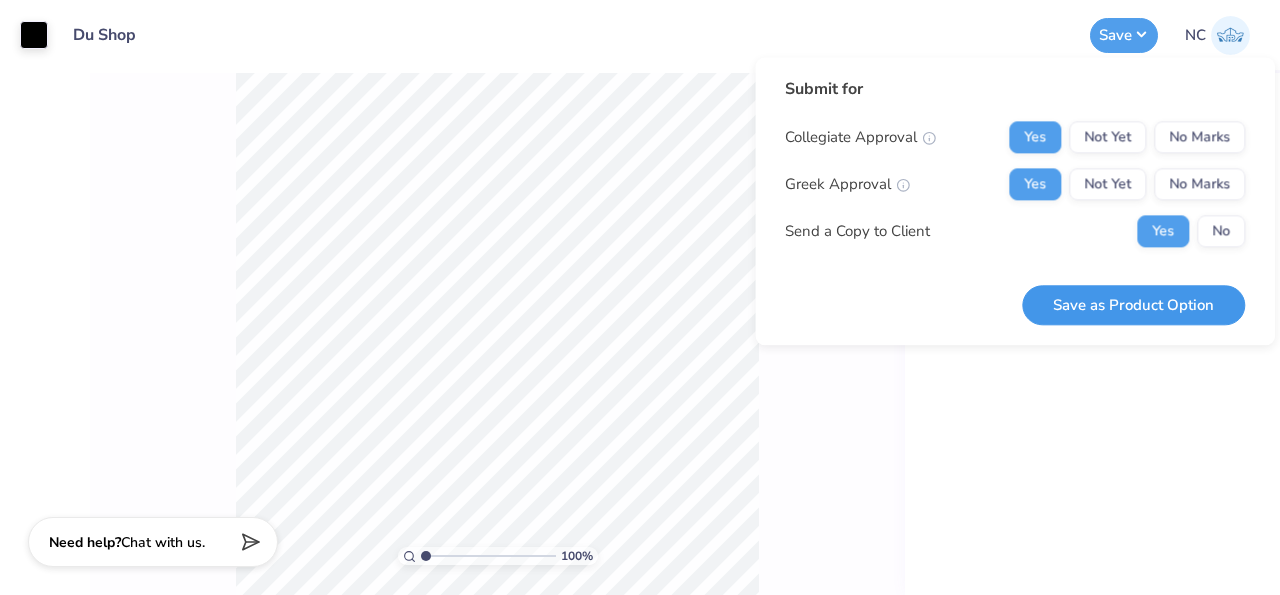 click on "Save as Product Option" at bounding box center [1133, 305] 